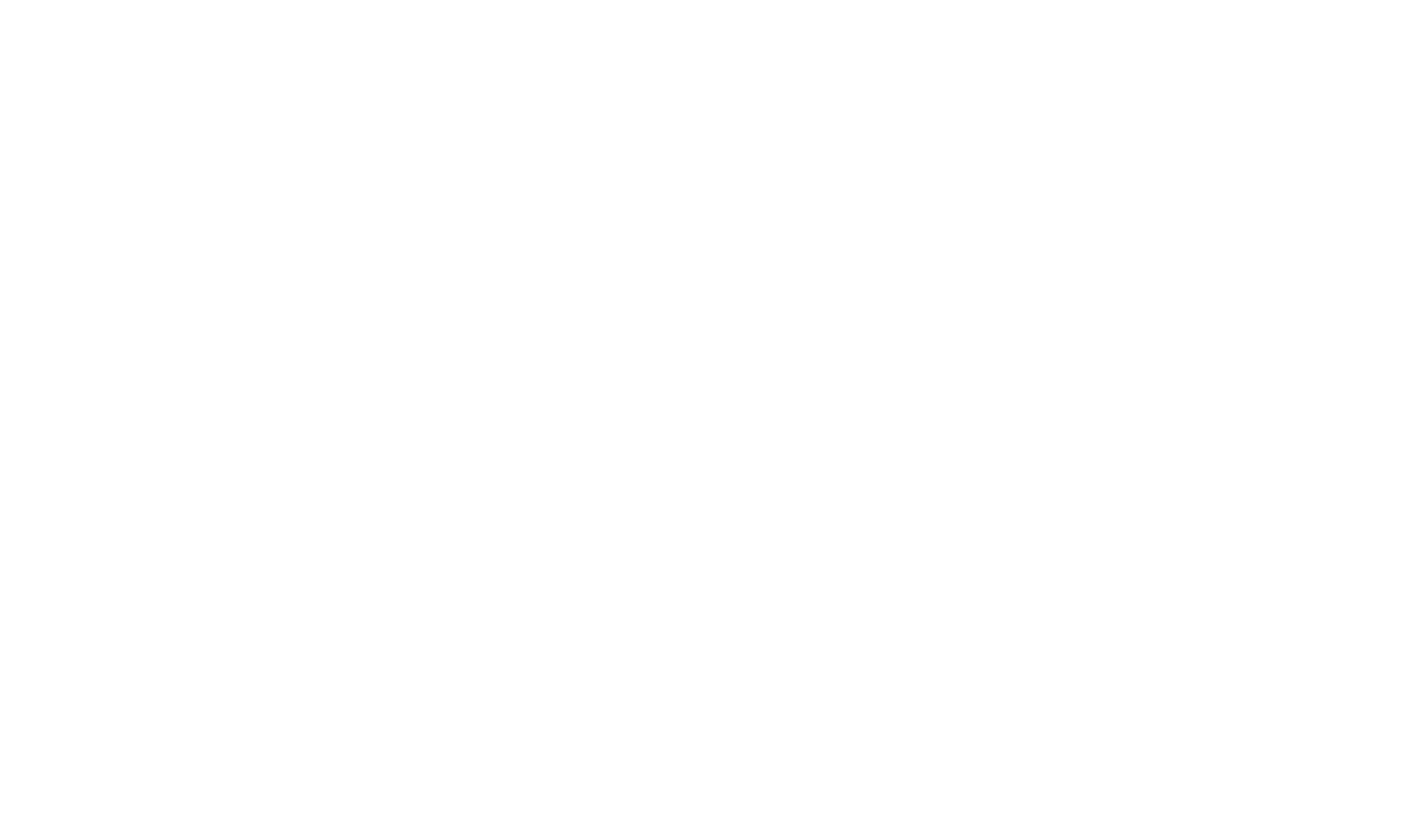 scroll, scrollTop: 0, scrollLeft: 0, axis: both 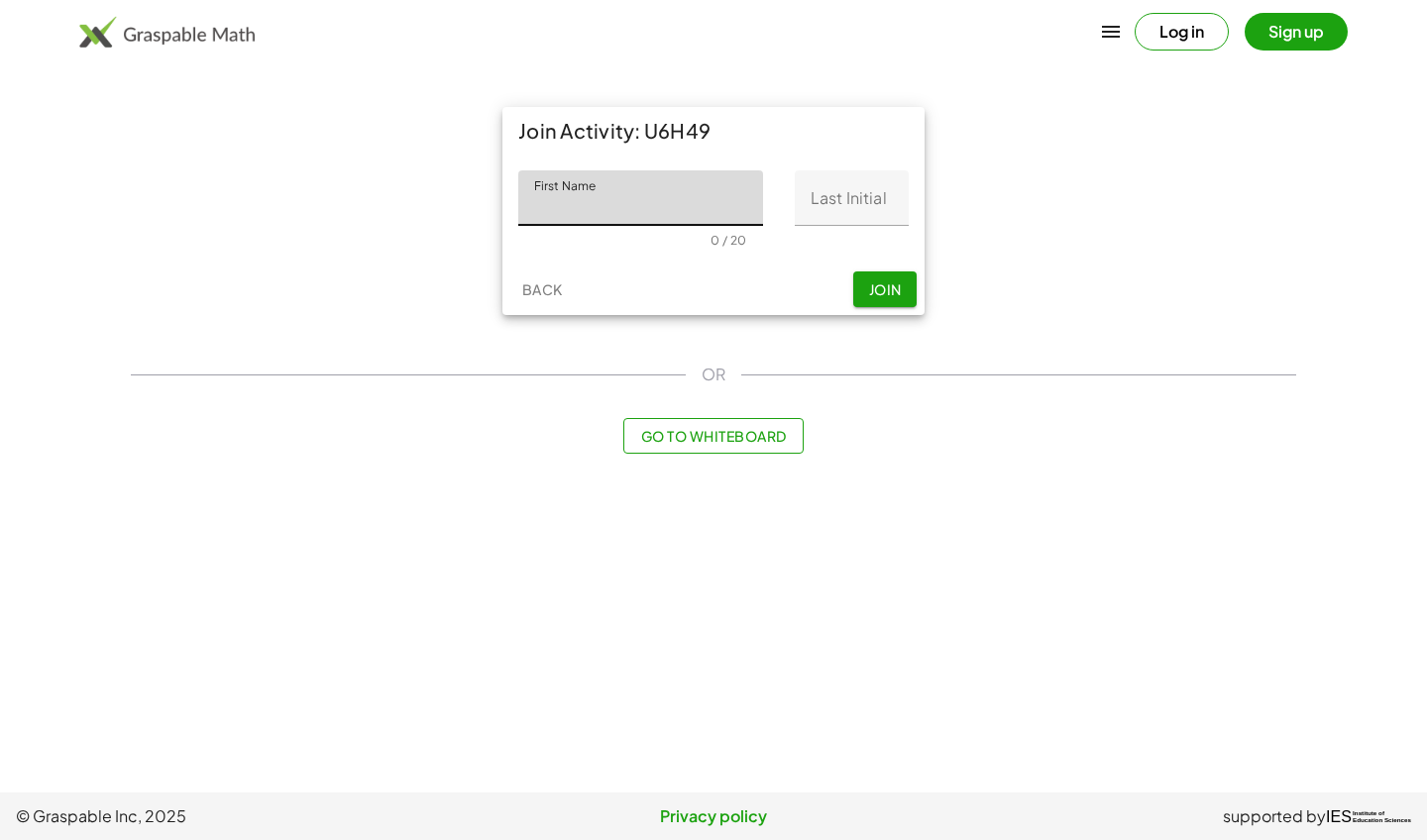 click on "First Name First Name 0 / 20 Last Initial Last Initial 0 / 1" 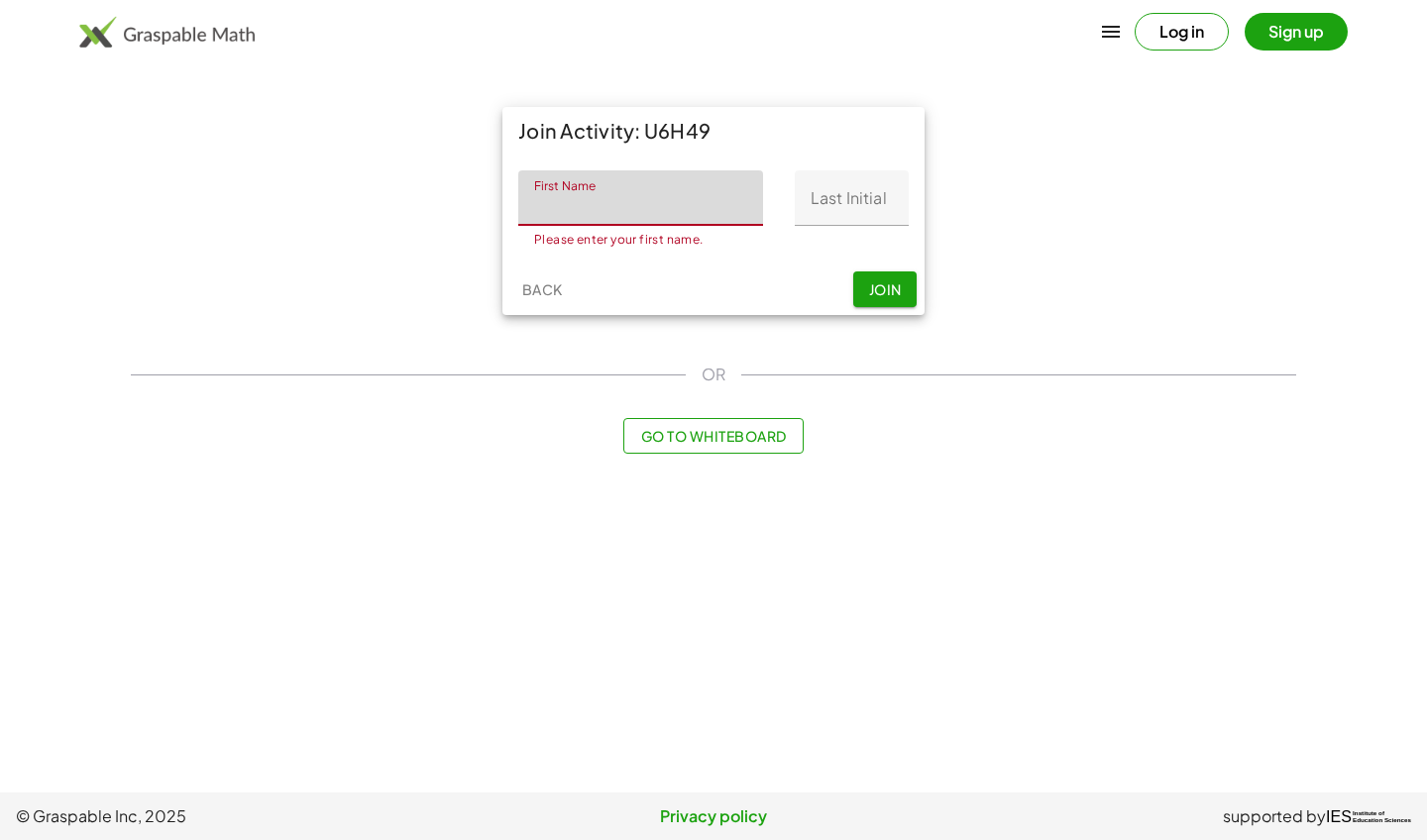 click on "First Name" 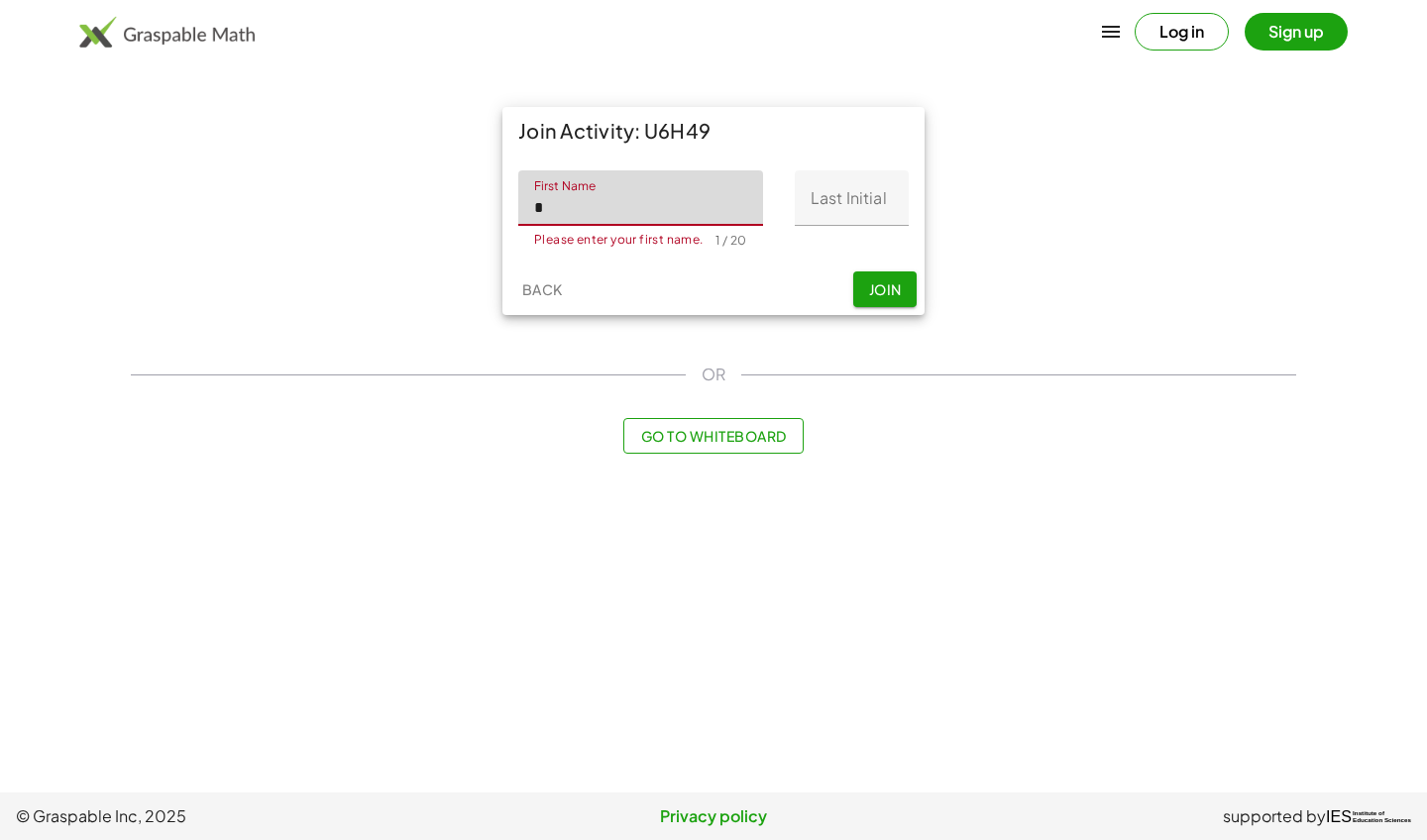 type on "*" 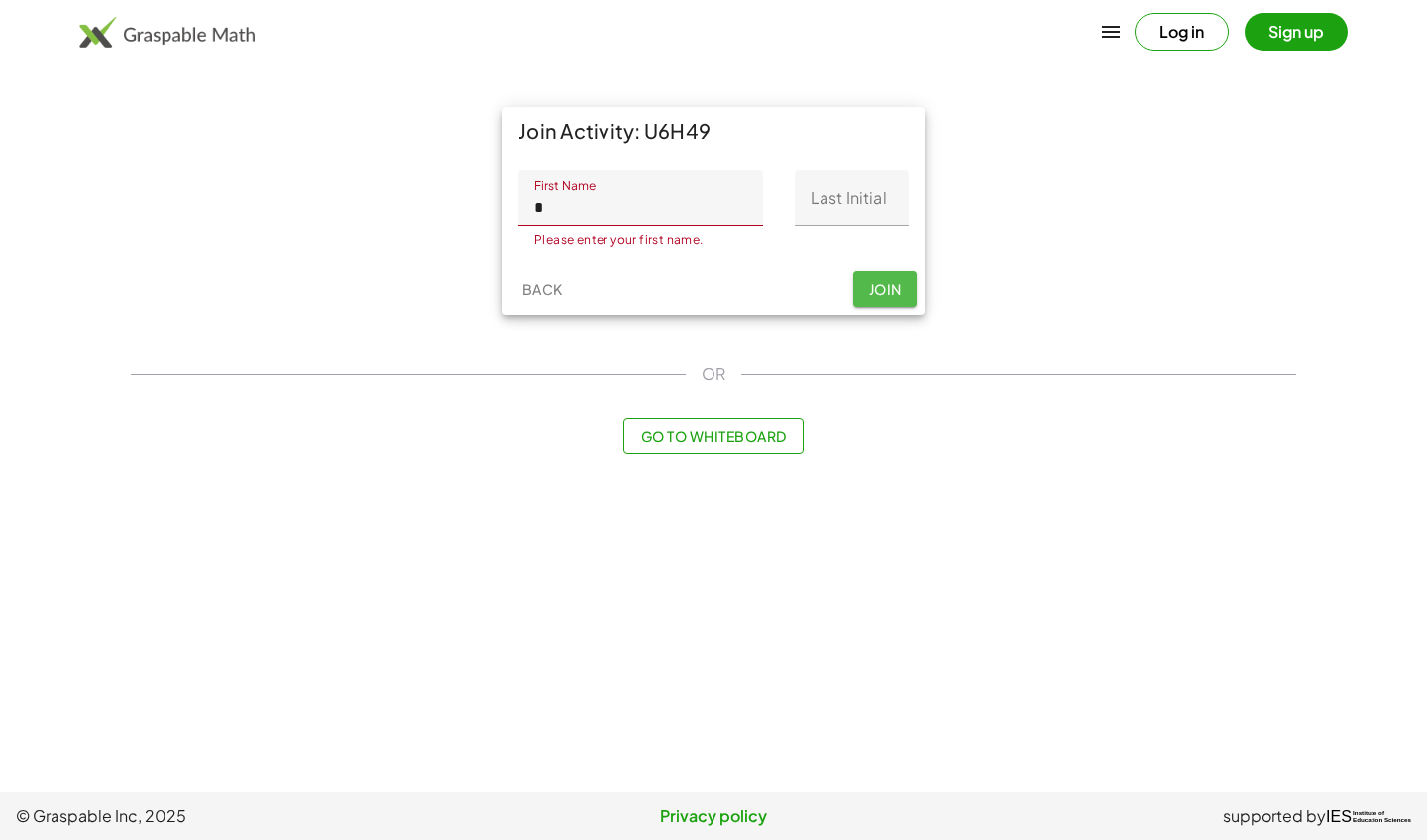 click on "Join" 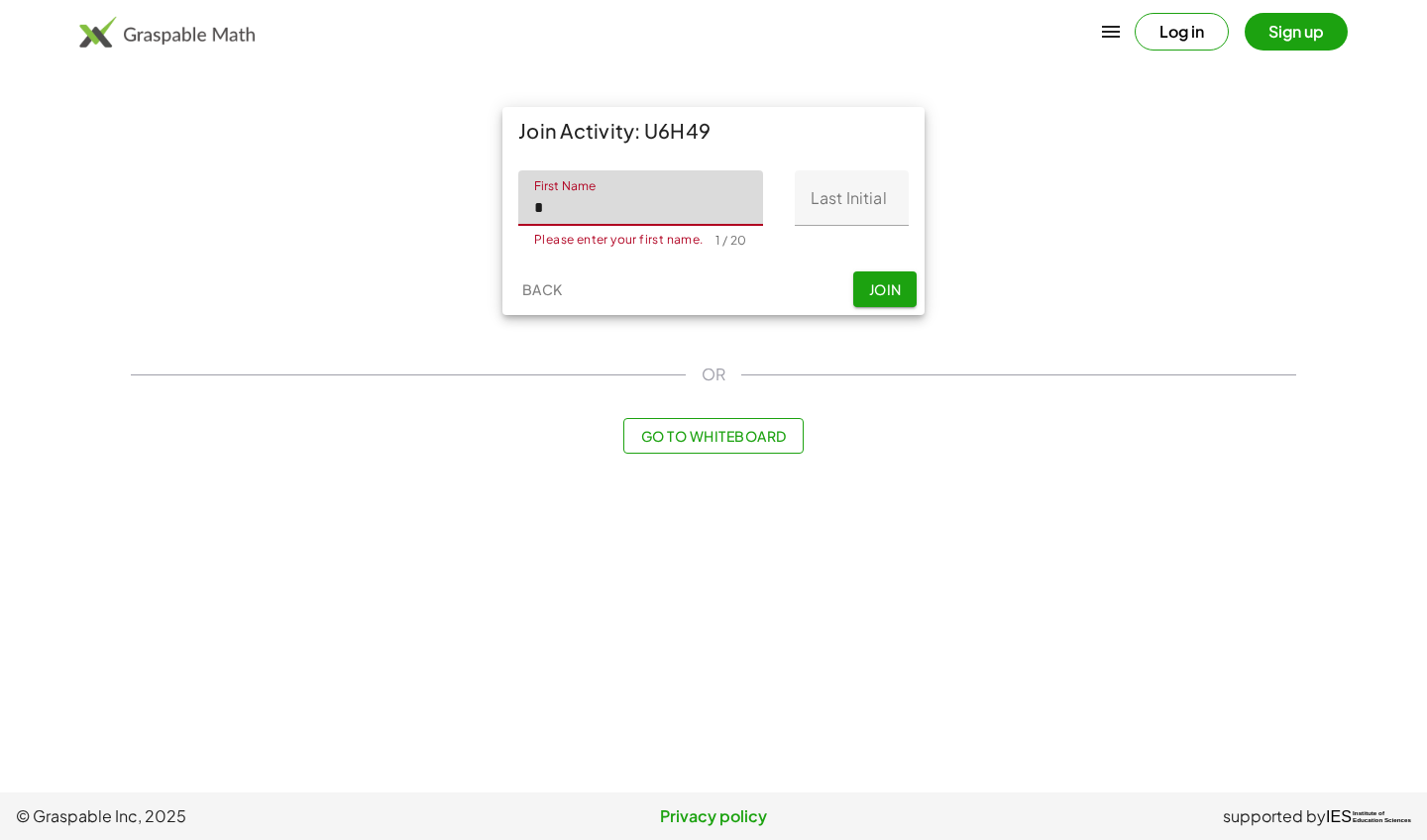 click on "*" 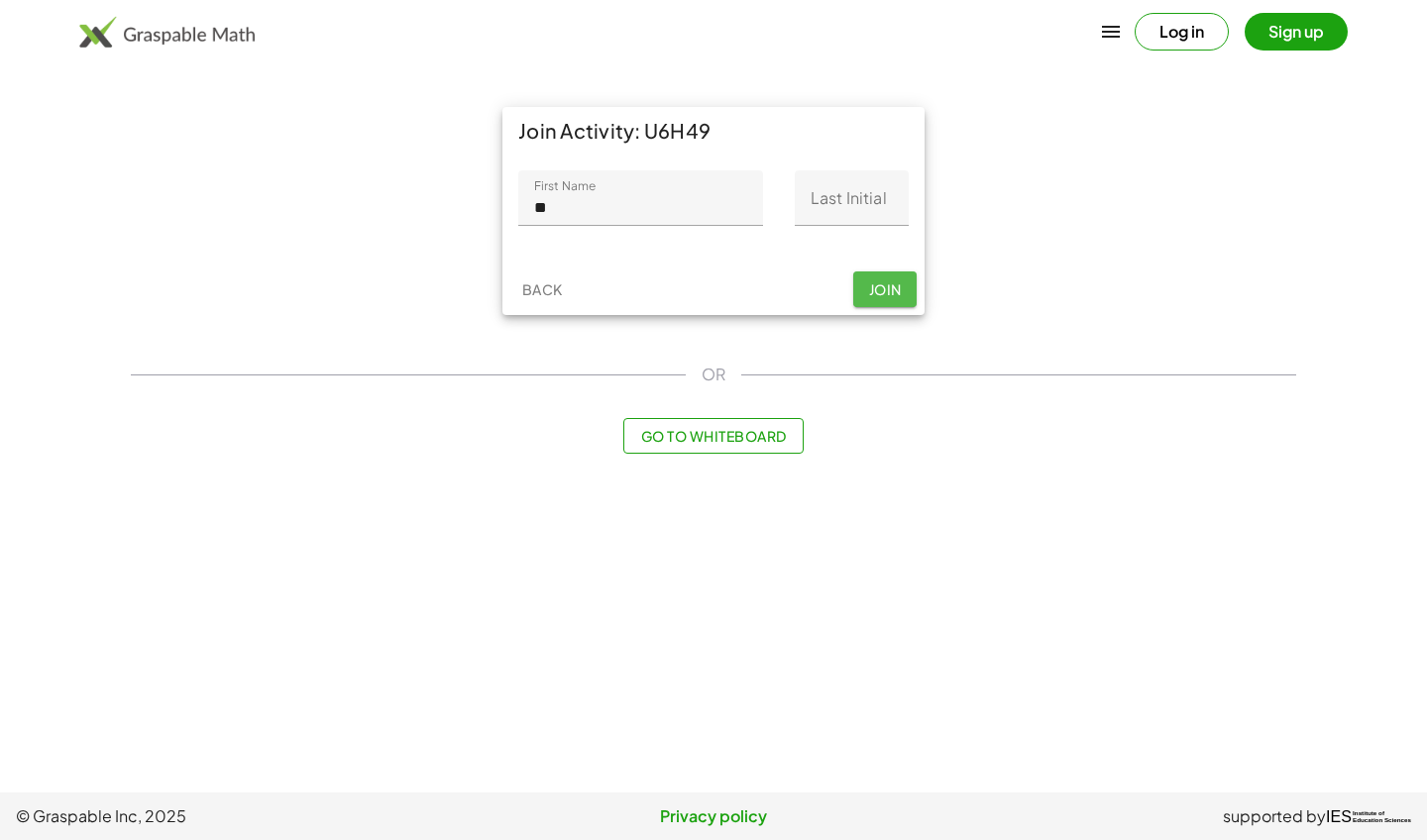 click on "Join" 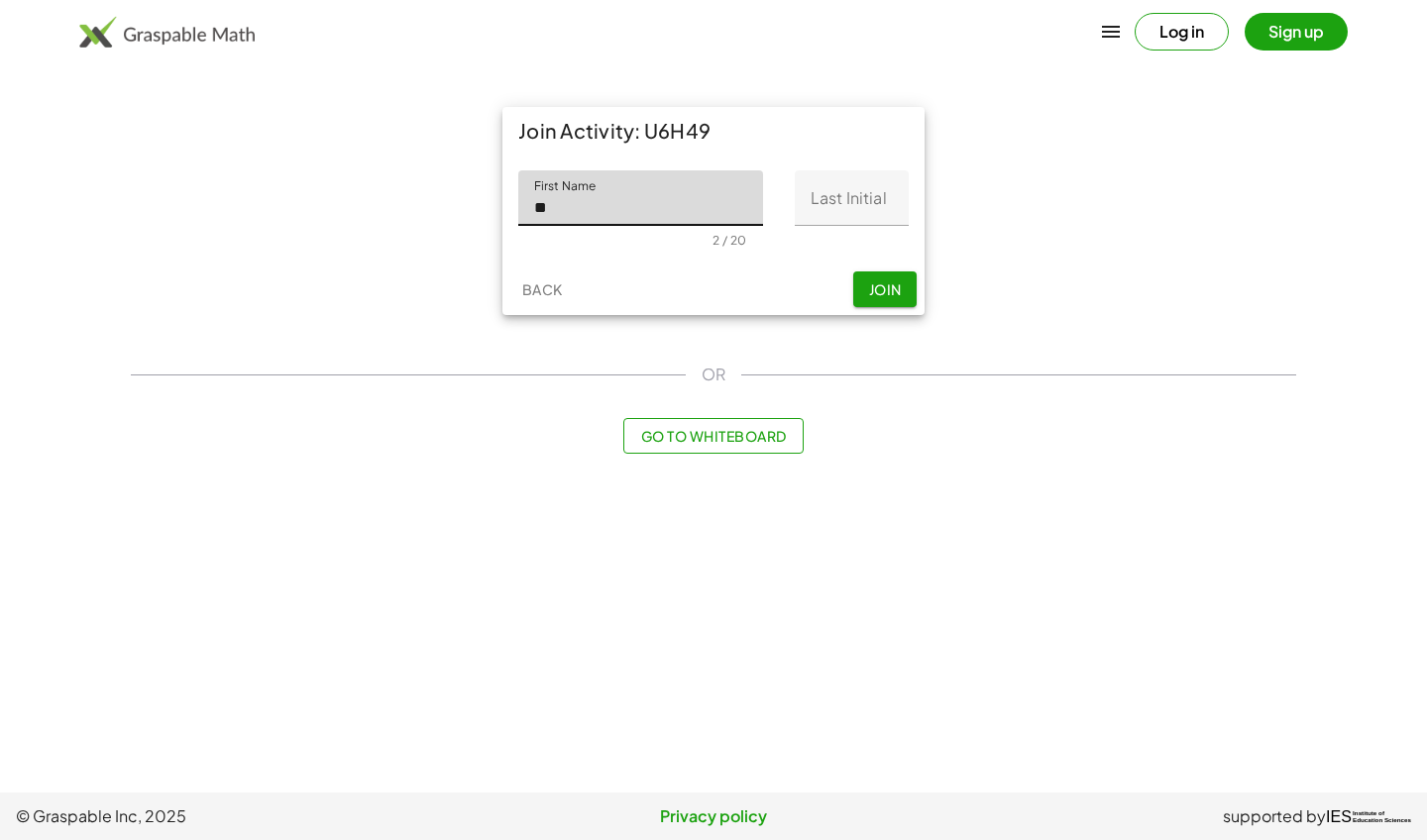 click on "**" 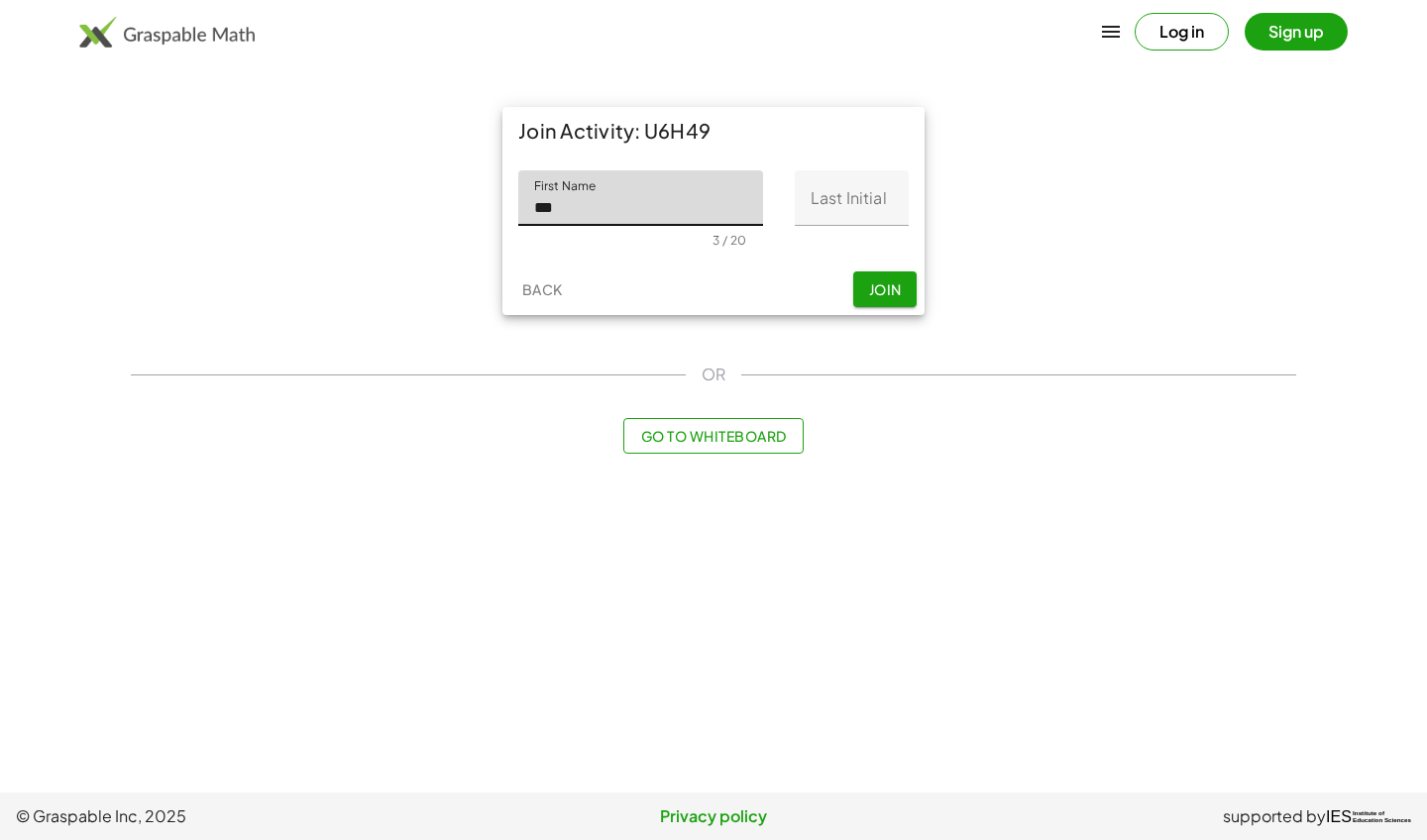 type on "***" 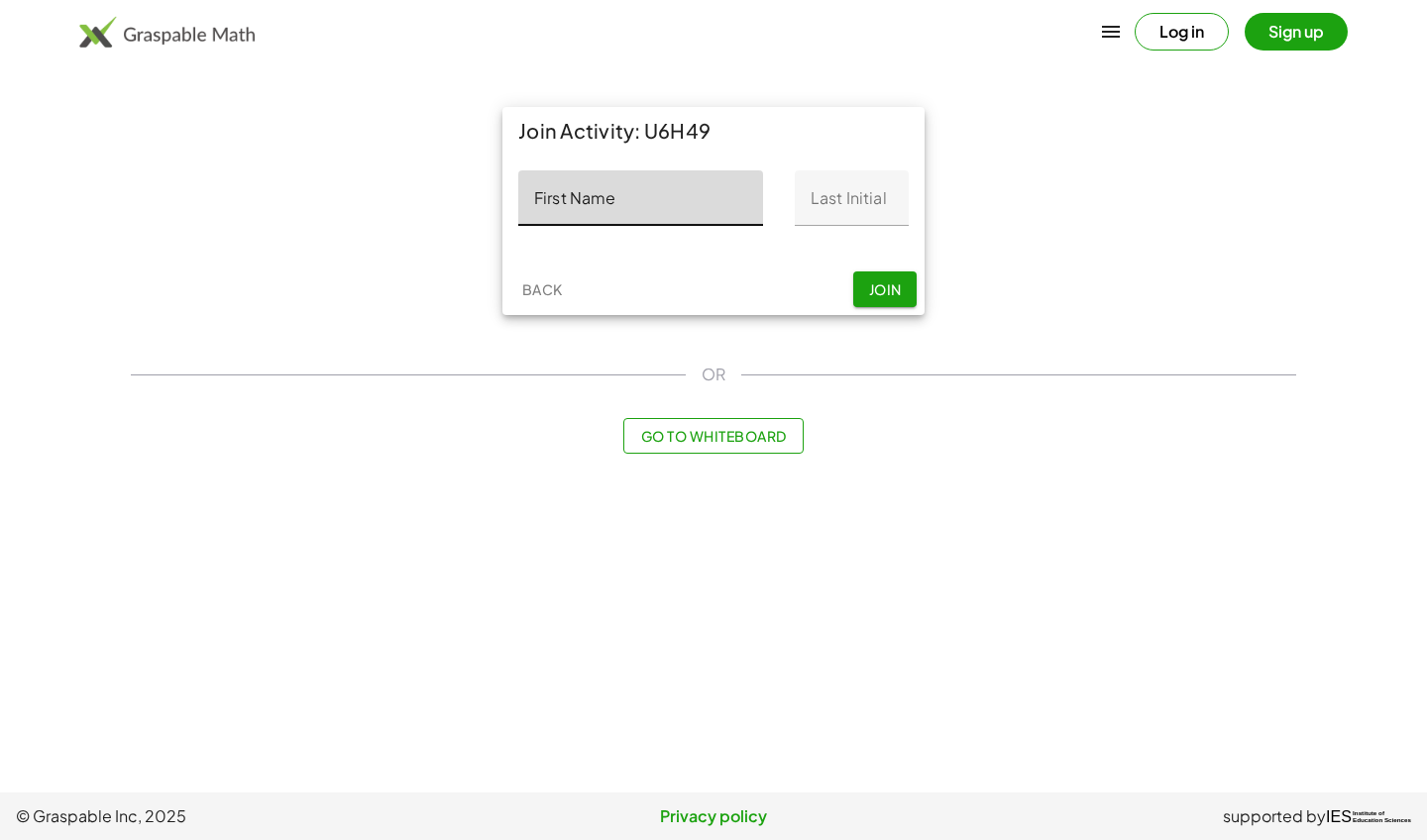 scroll, scrollTop: 0, scrollLeft: 0, axis: both 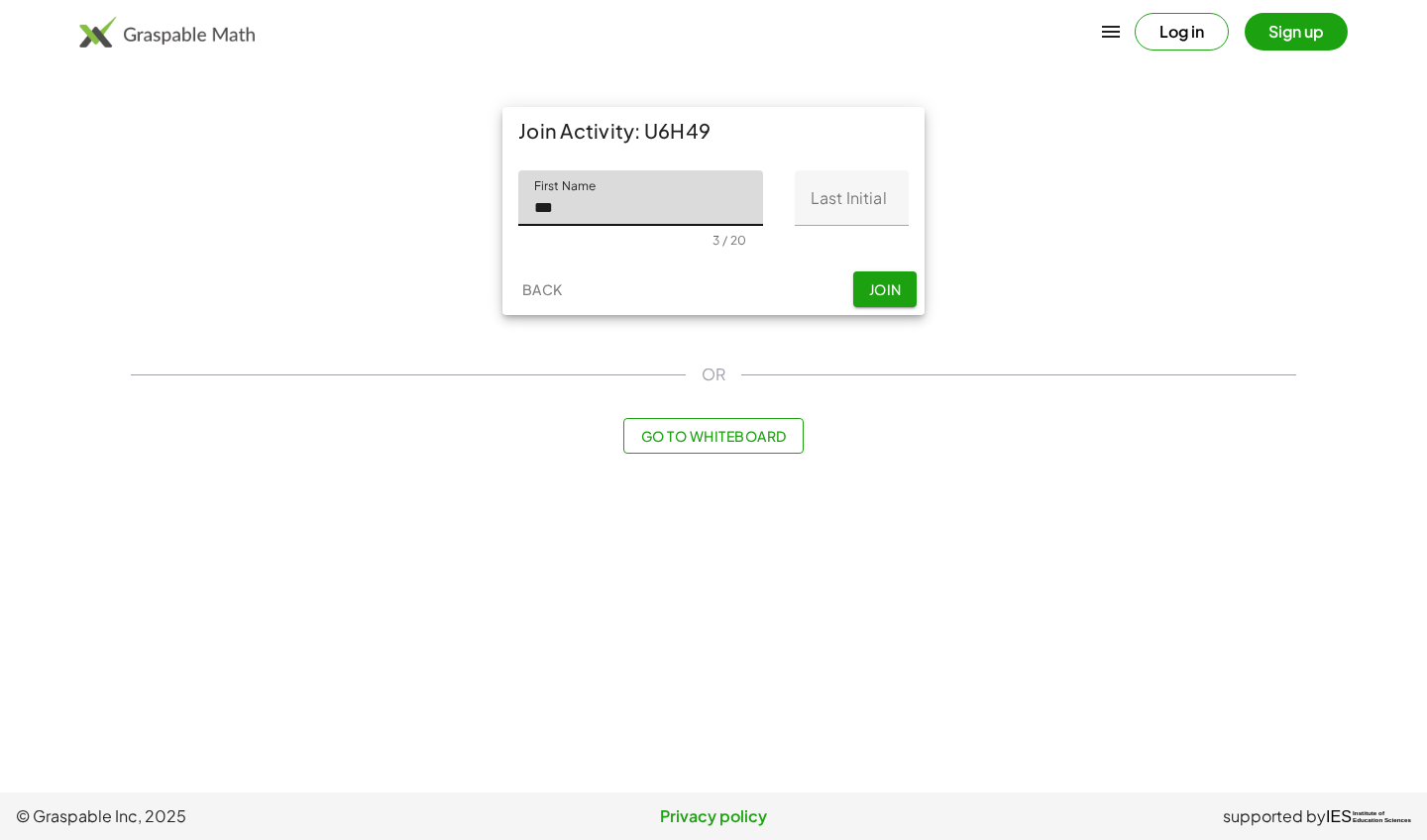 type on "***" 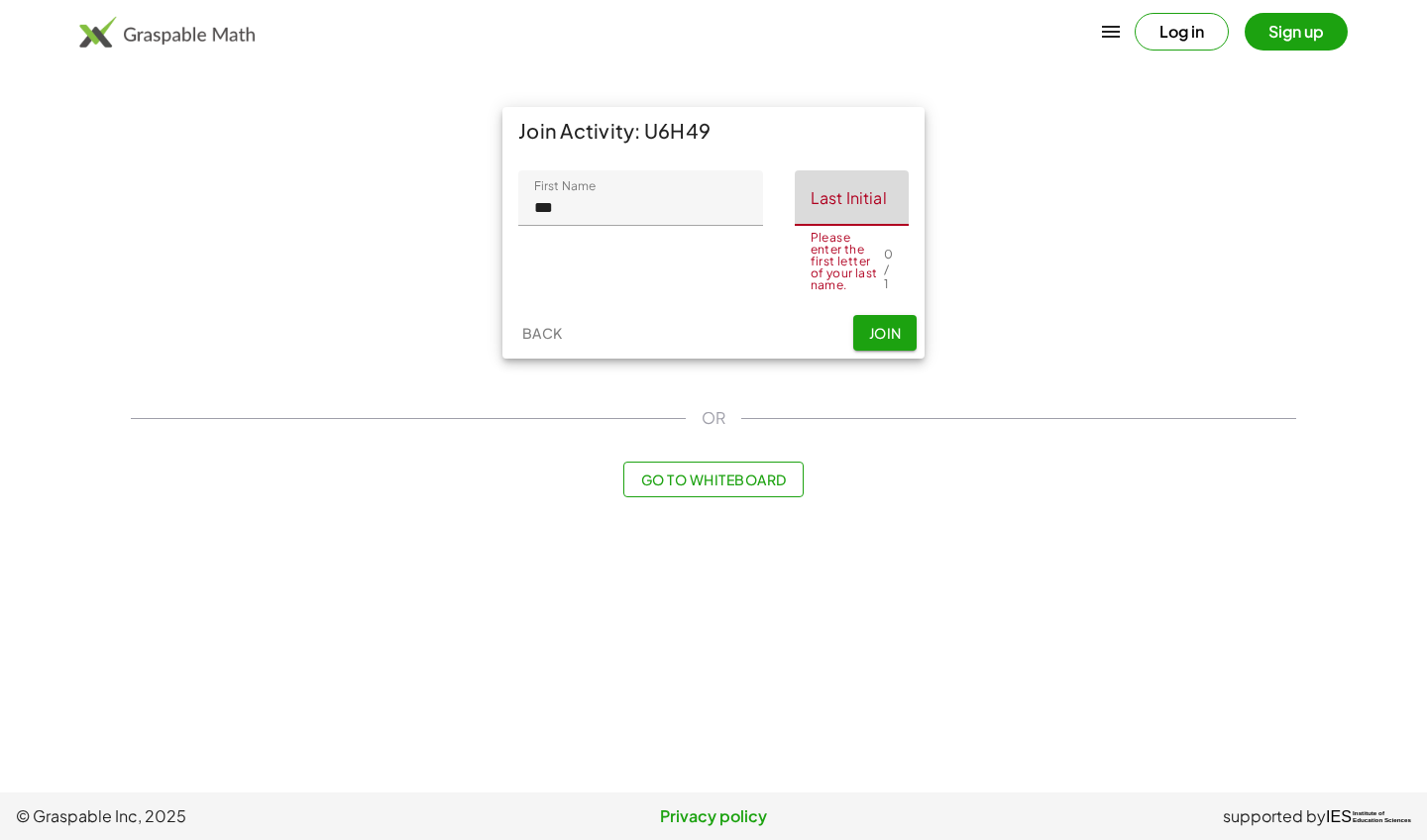 click on "Last Initial" 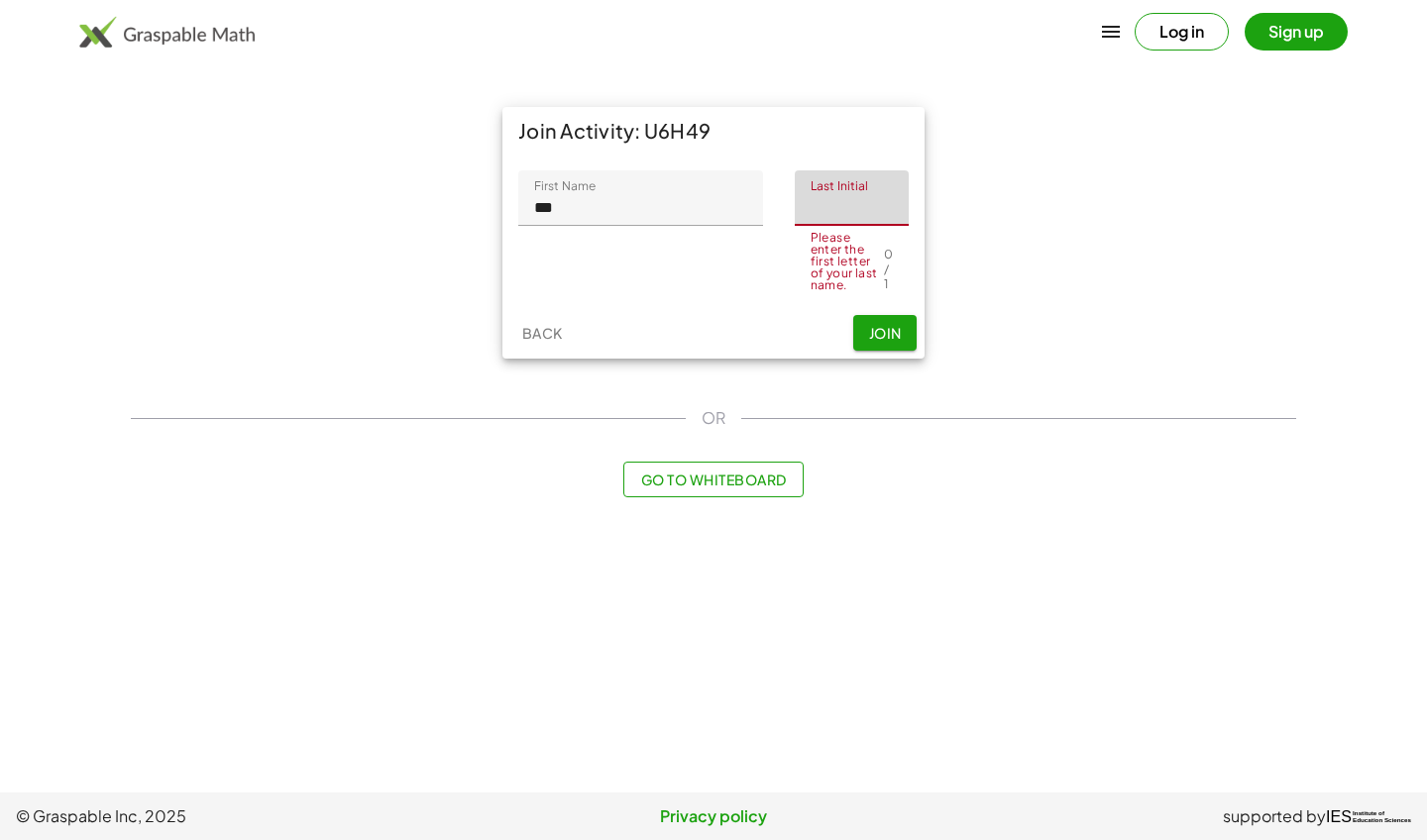 click on "Last Initial" 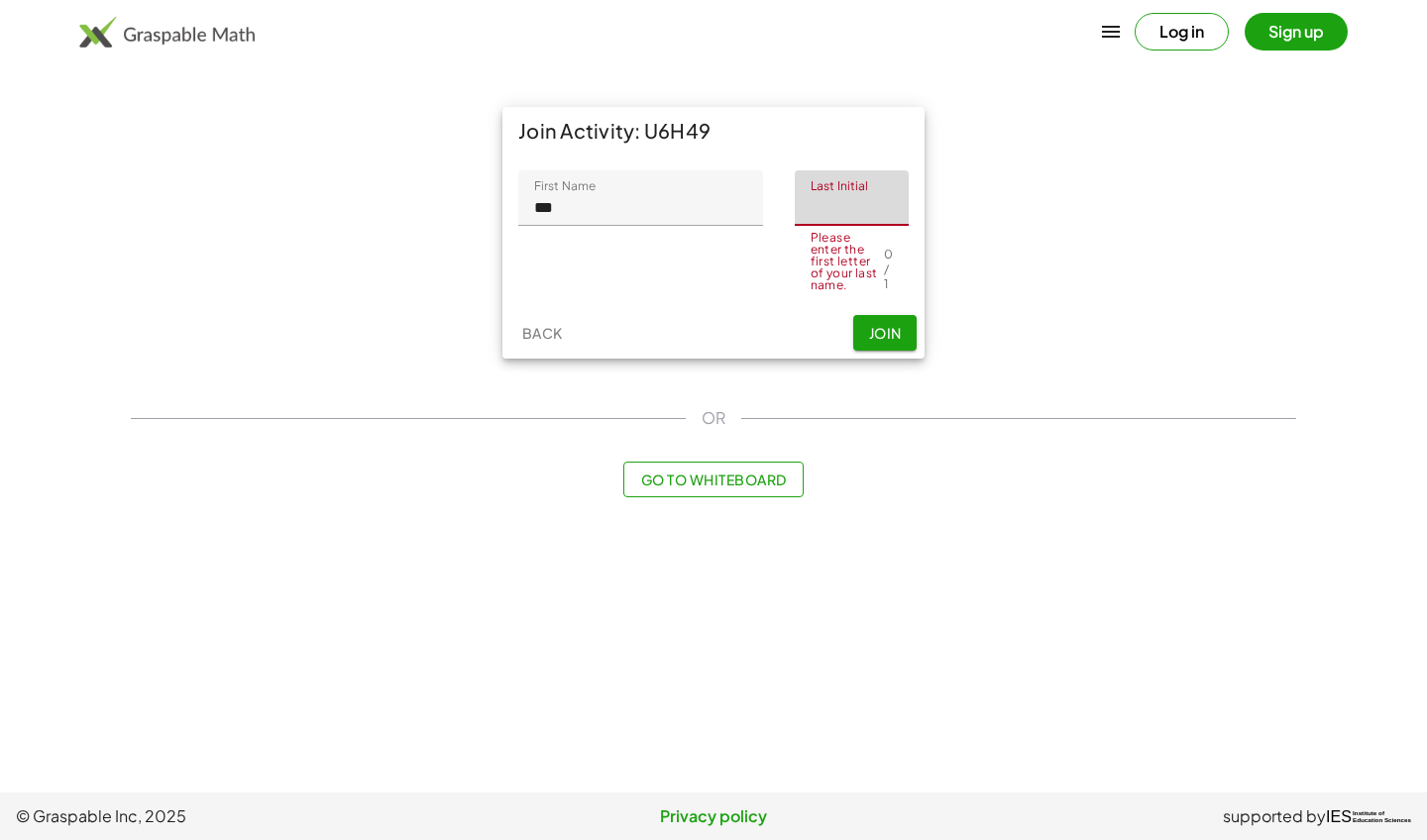 scroll, scrollTop: 0, scrollLeft: 0, axis: both 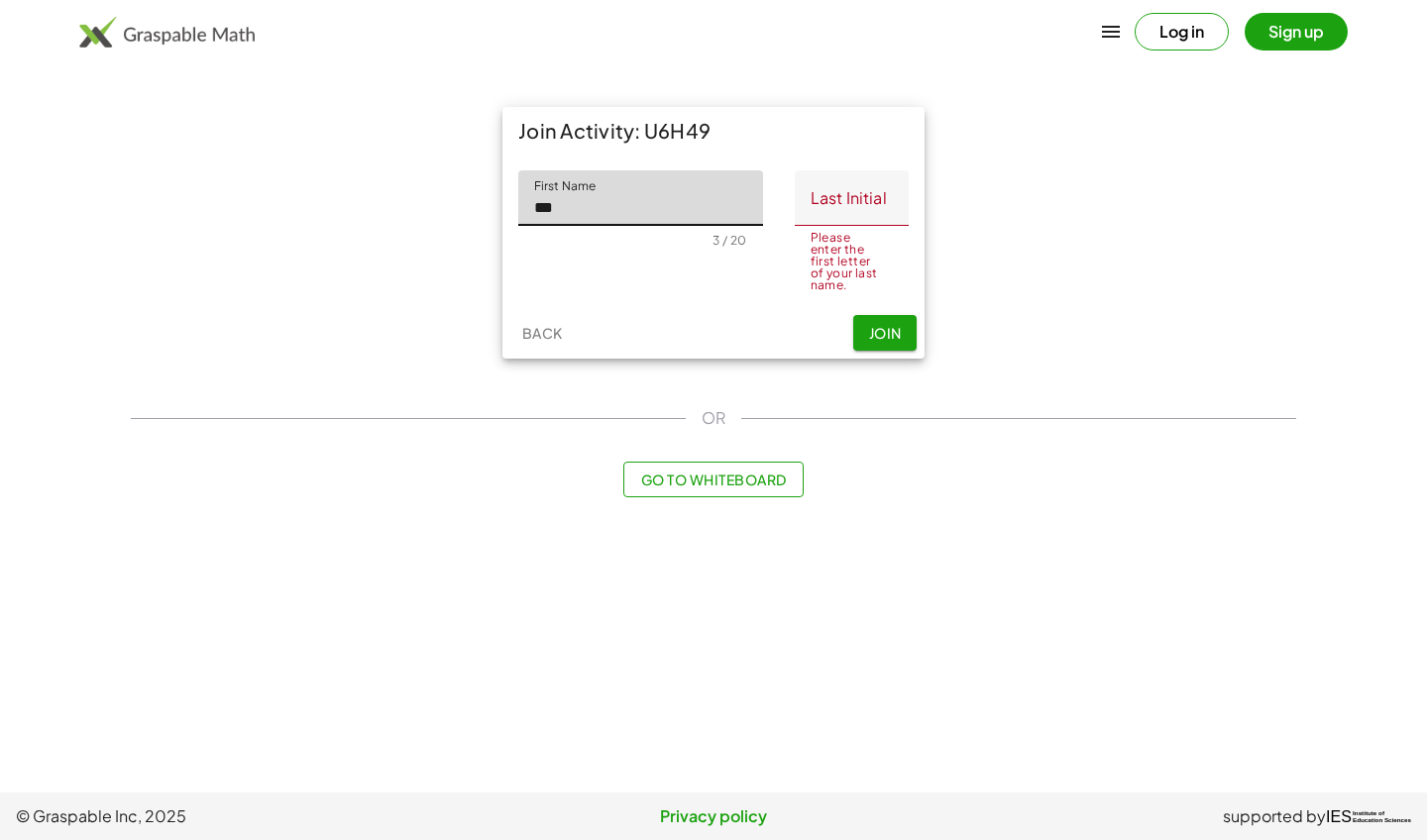 click on "***" 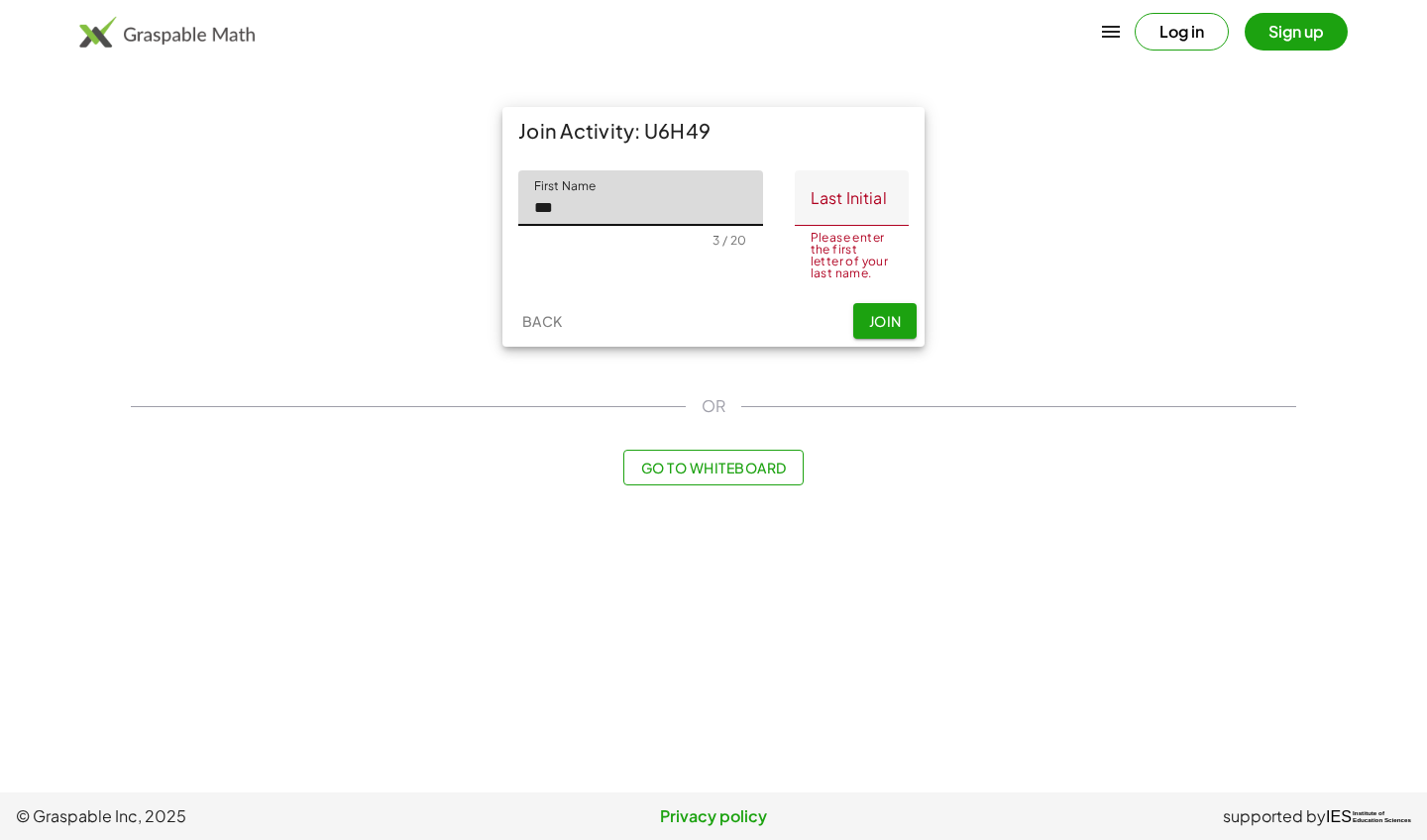 click on "***" 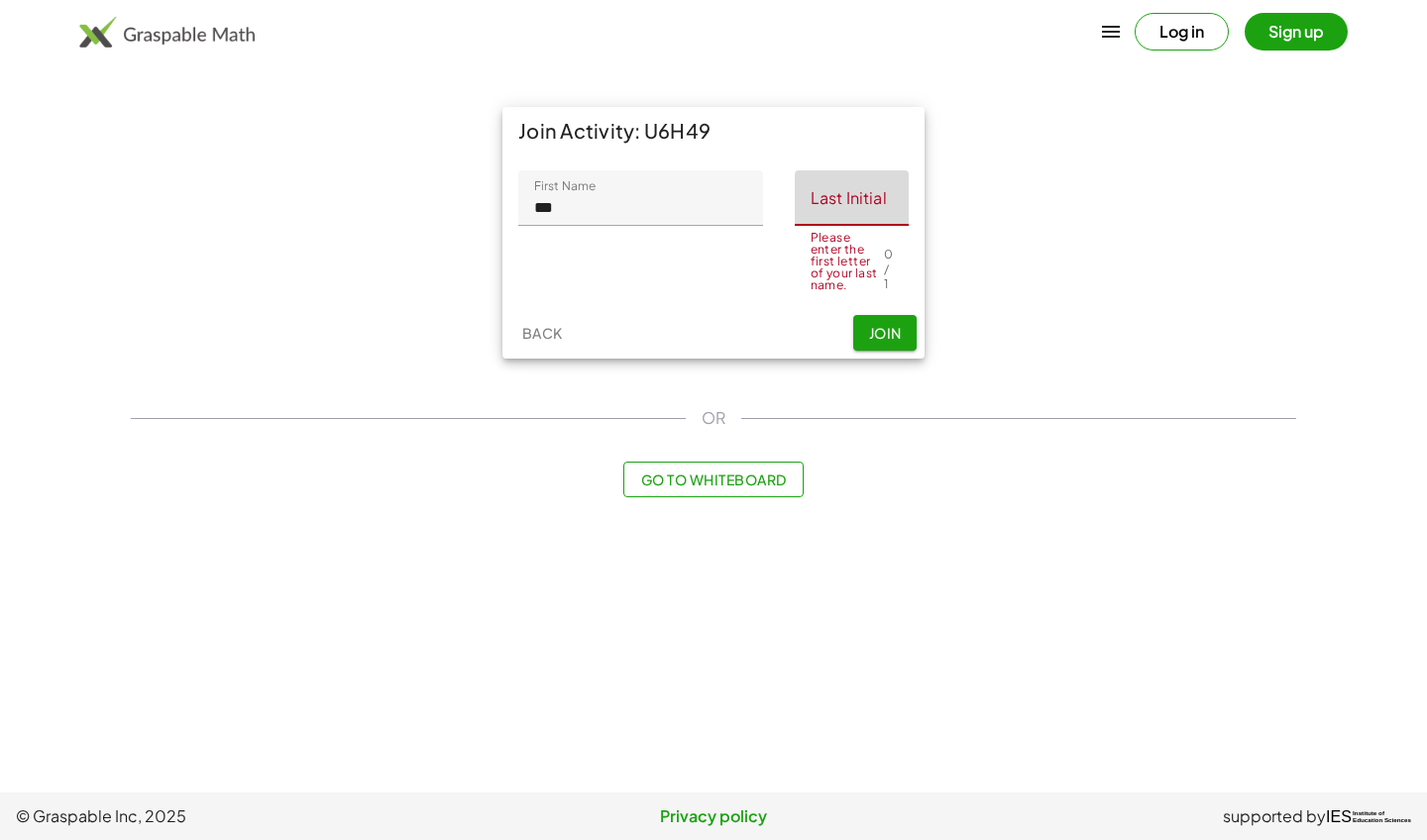 click on "Last Initial" 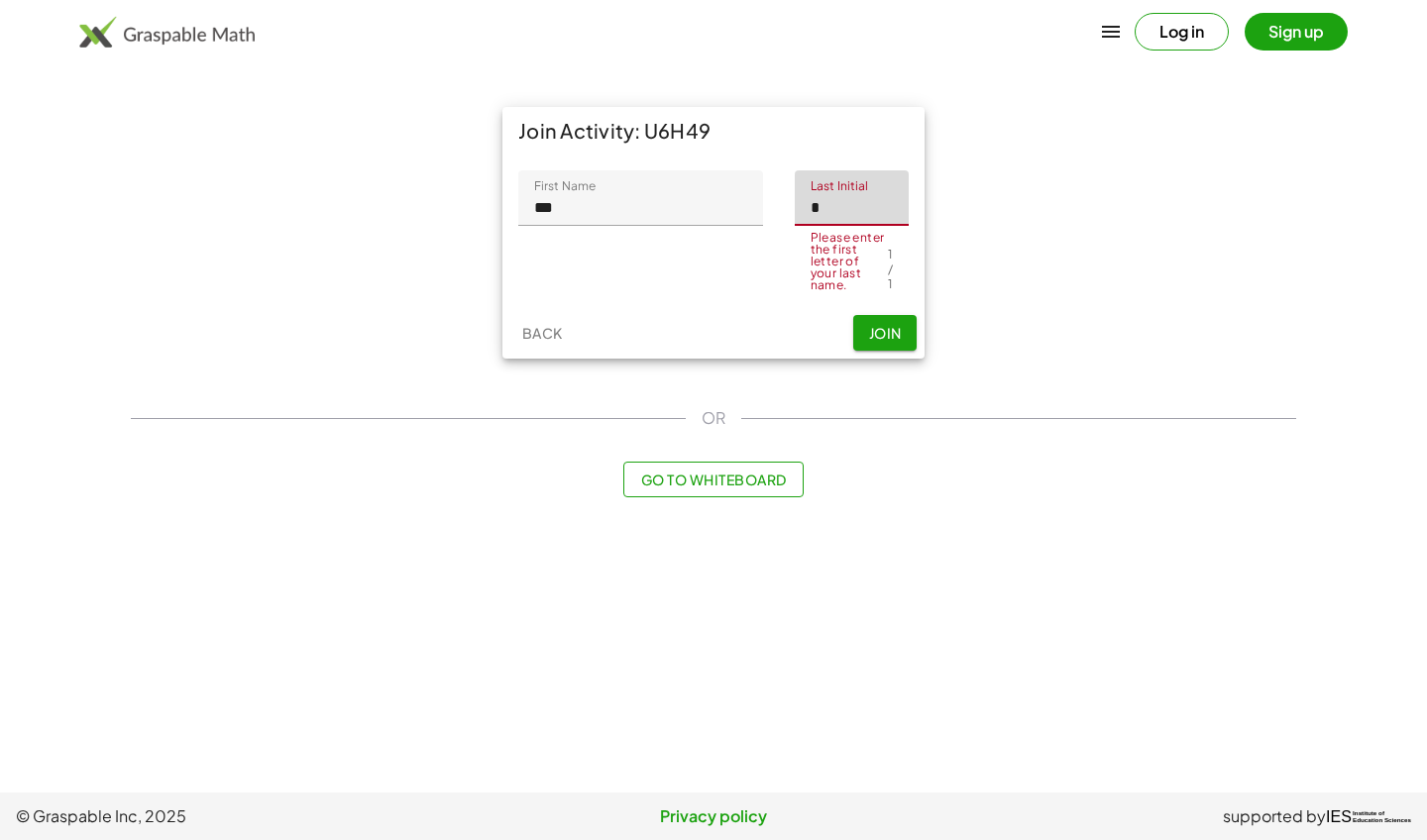 type on "*" 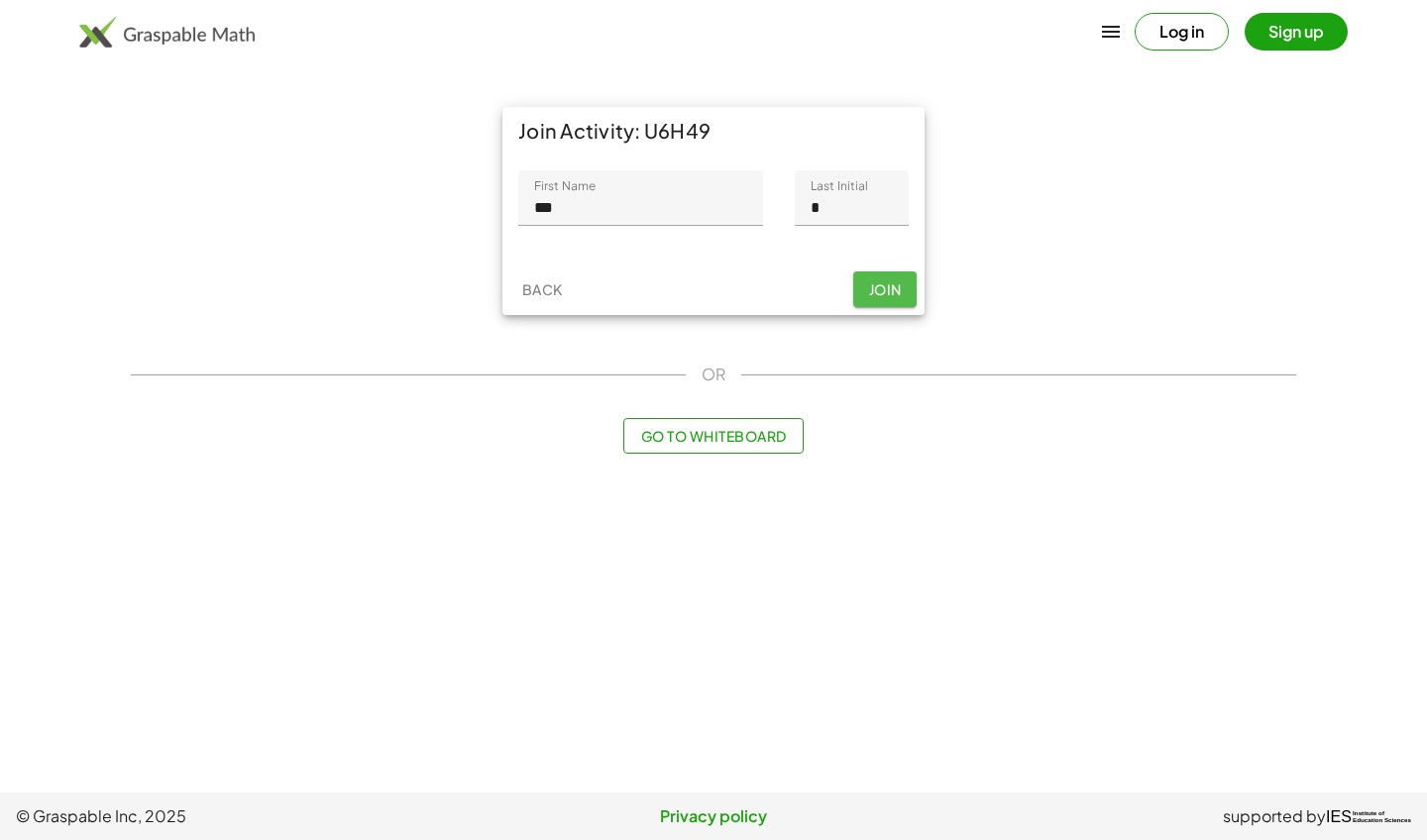 click on "Join Activity: U6H49 First Name First Name *** 3 / 20 Last Initial Last Initial * Please enter the first letter of your last name. 1 / 1 Back  Join" at bounding box center (714, 211) 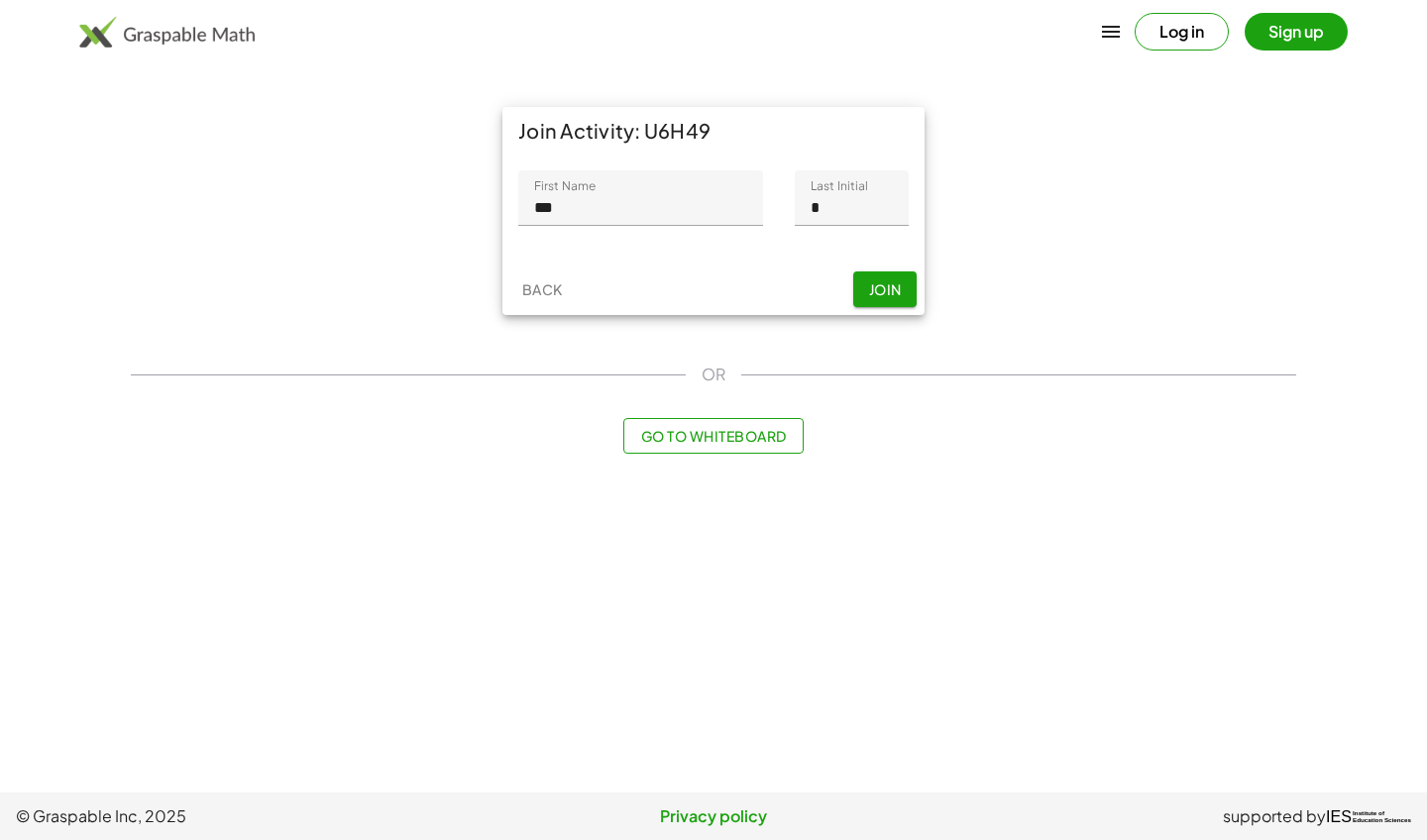 click on "Join" 